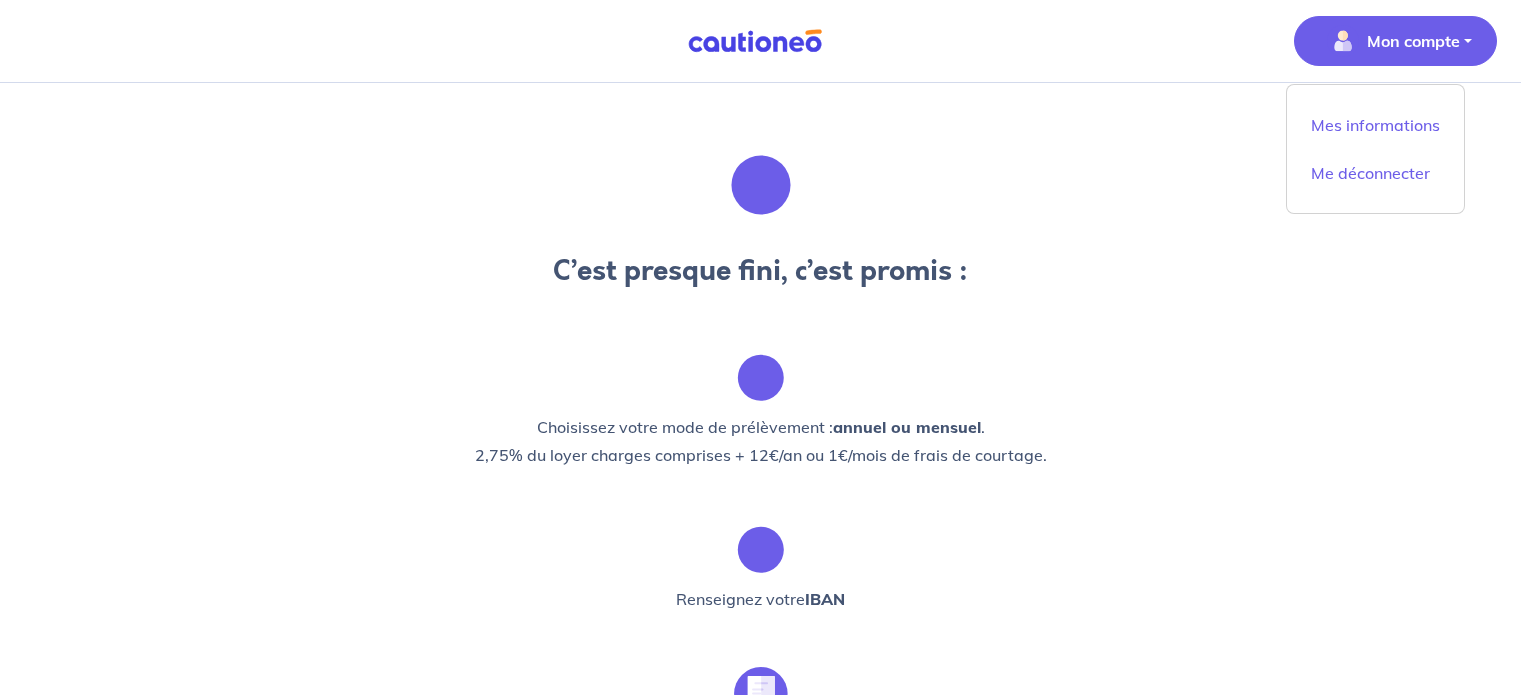 scroll, scrollTop: 0, scrollLeft: 0, axis: both 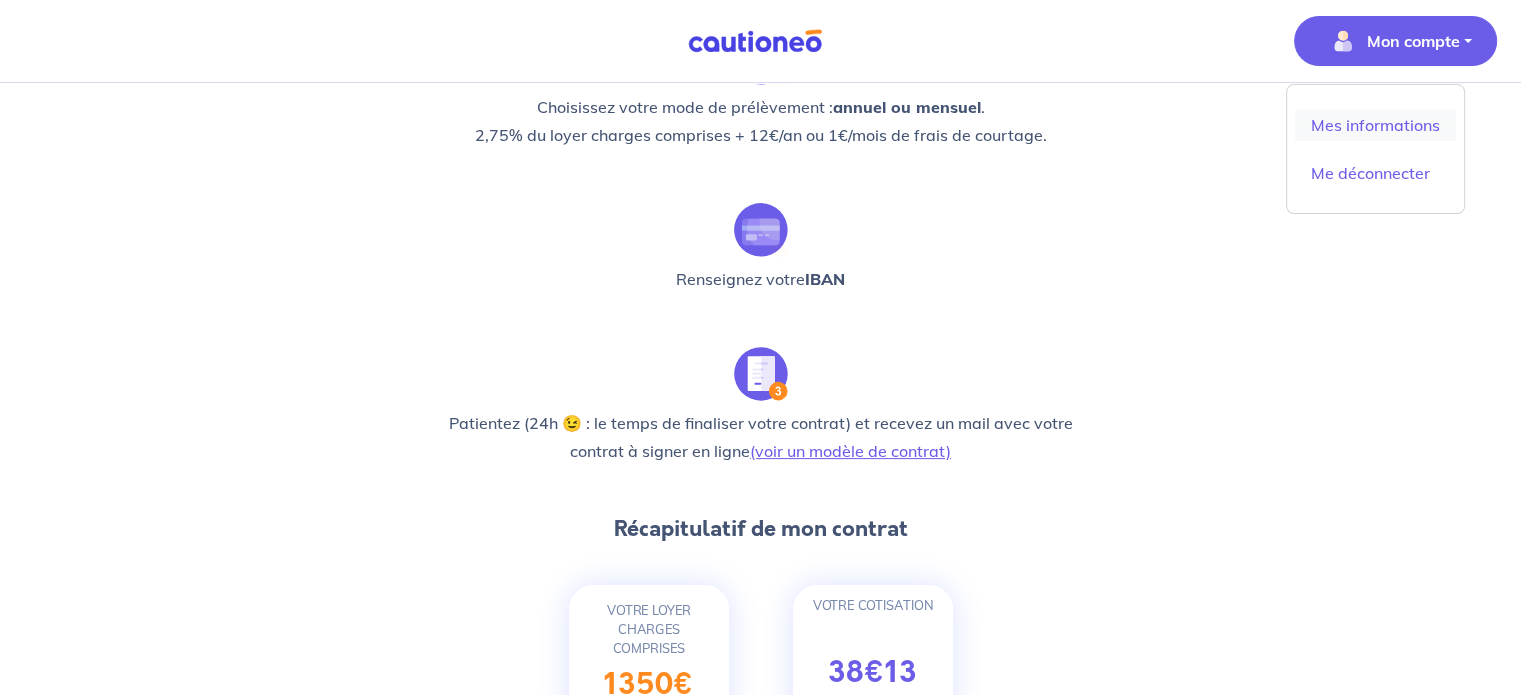 click on "Mes informations" at bounding box center [1375, 125] 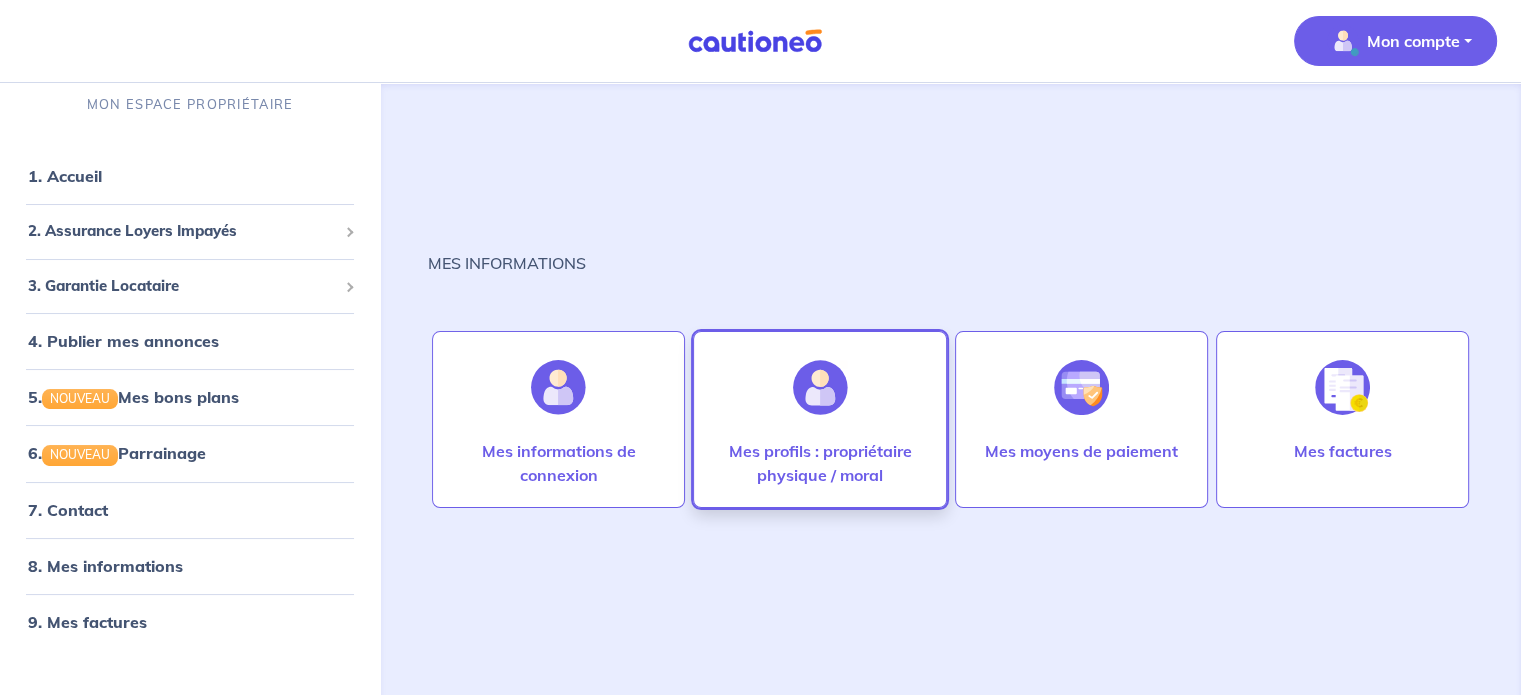 scroll, scrollTop: 0, scrollLeft: 0, axis: both 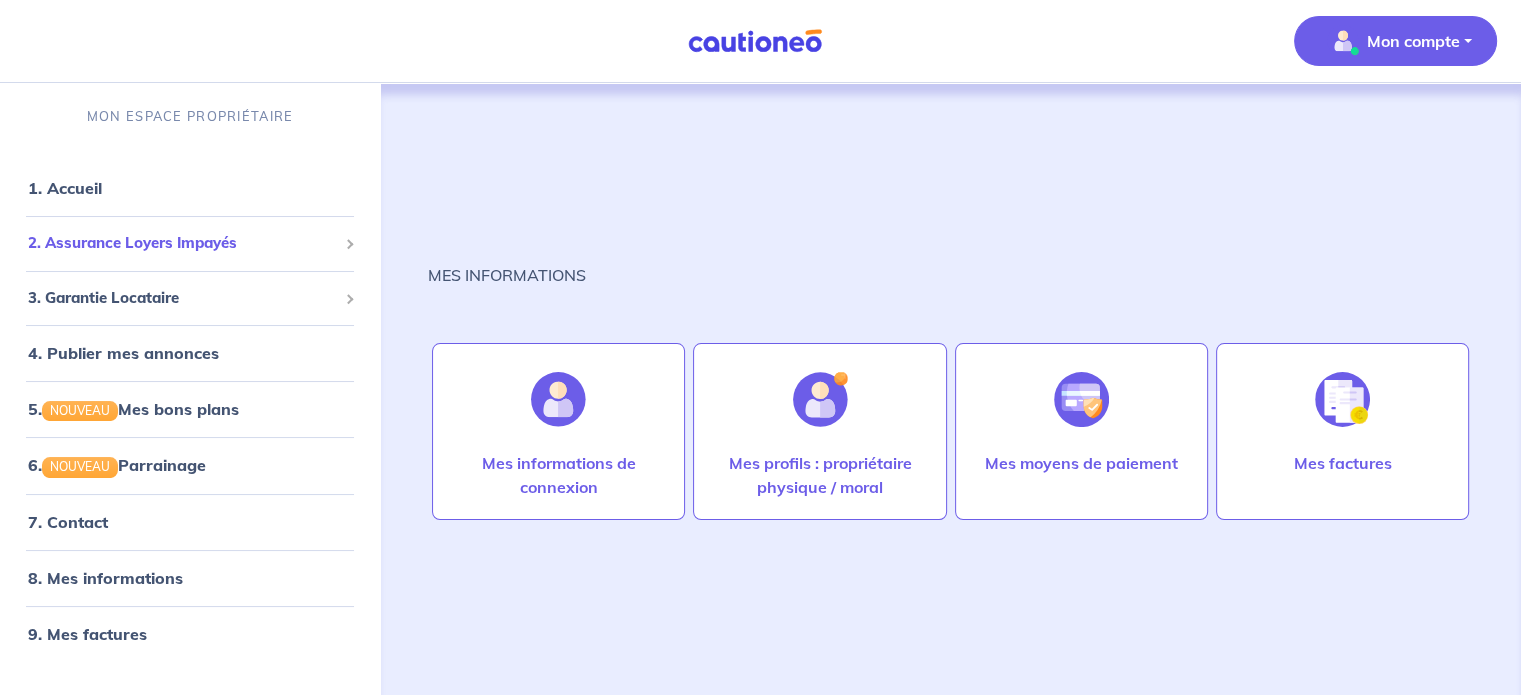 click on "2. Assurance Loyers Impayés" at bounding box center [182, 243] 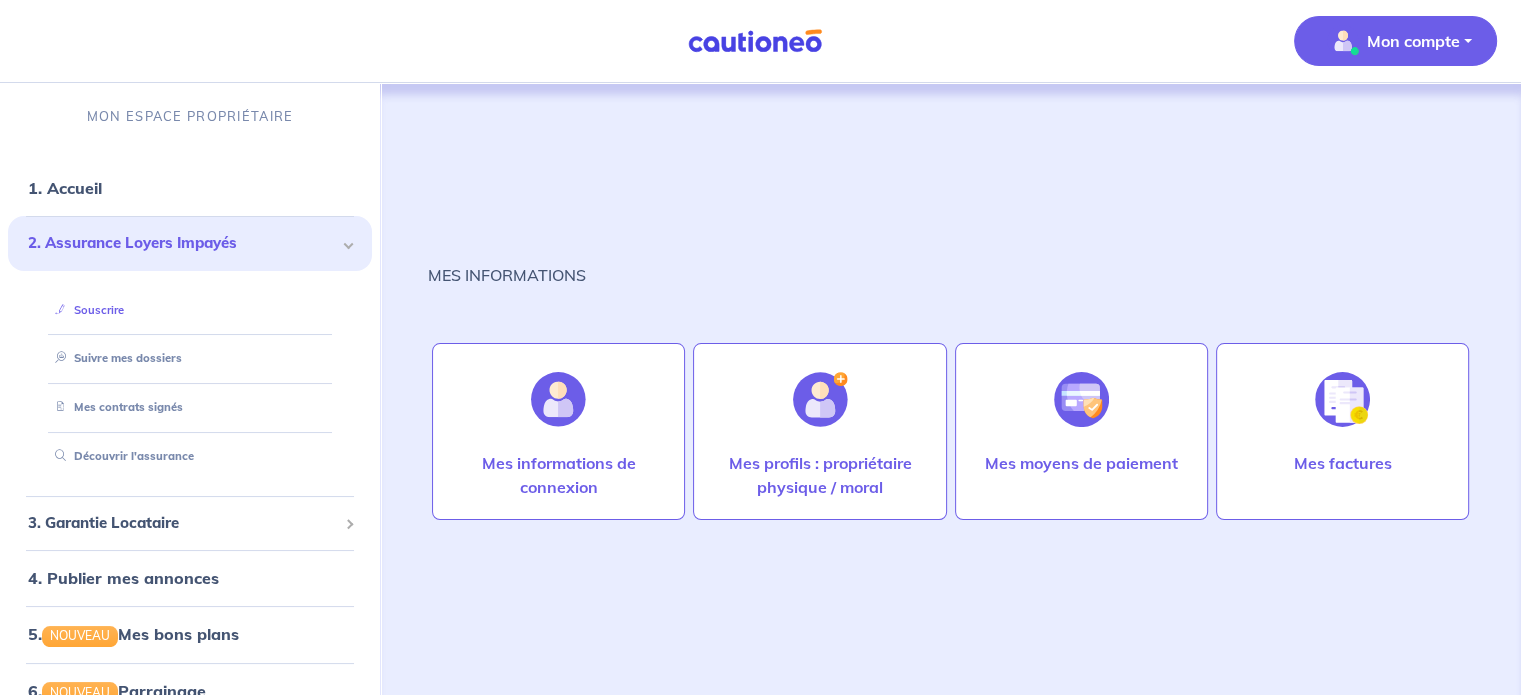 click on "Souscrire" at bounding box center [85, 310] 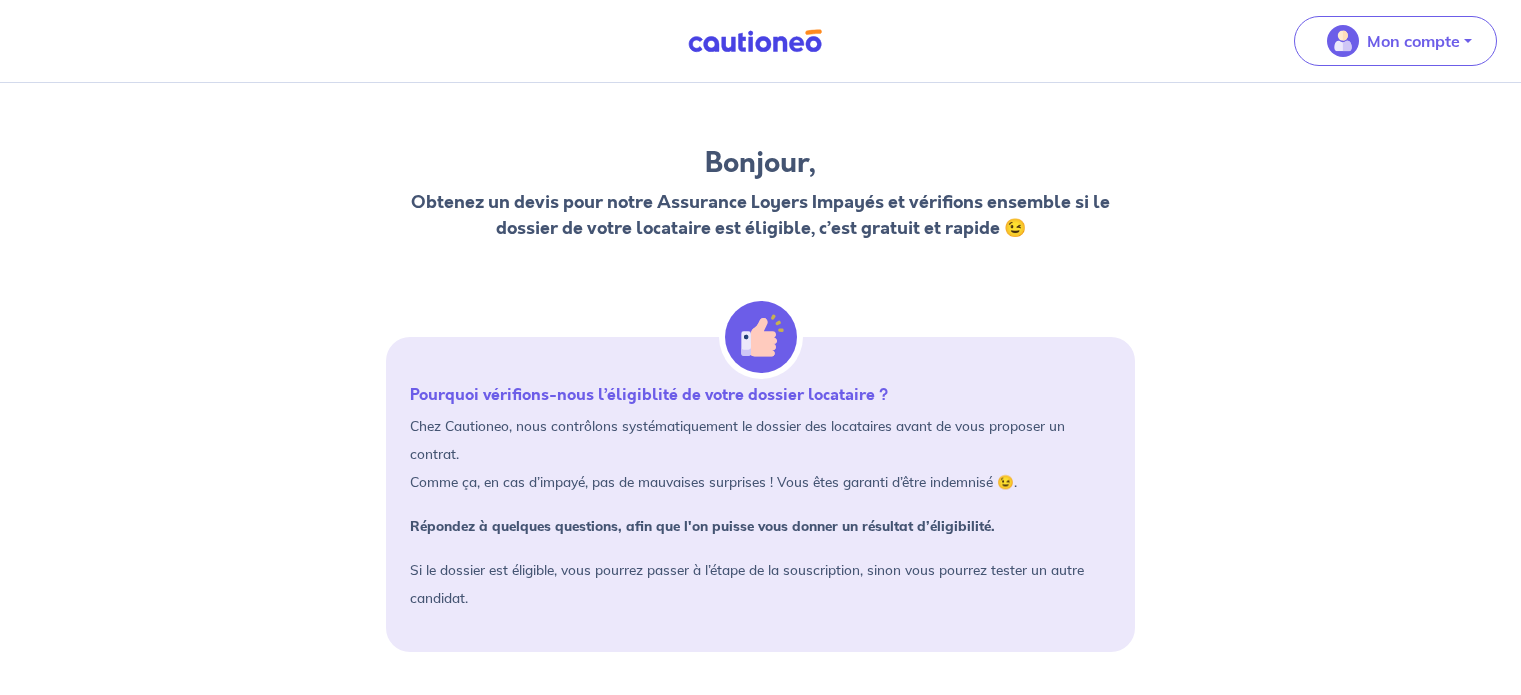 scroll, scrollTop: 0, scrollLeft: 0, axis: both 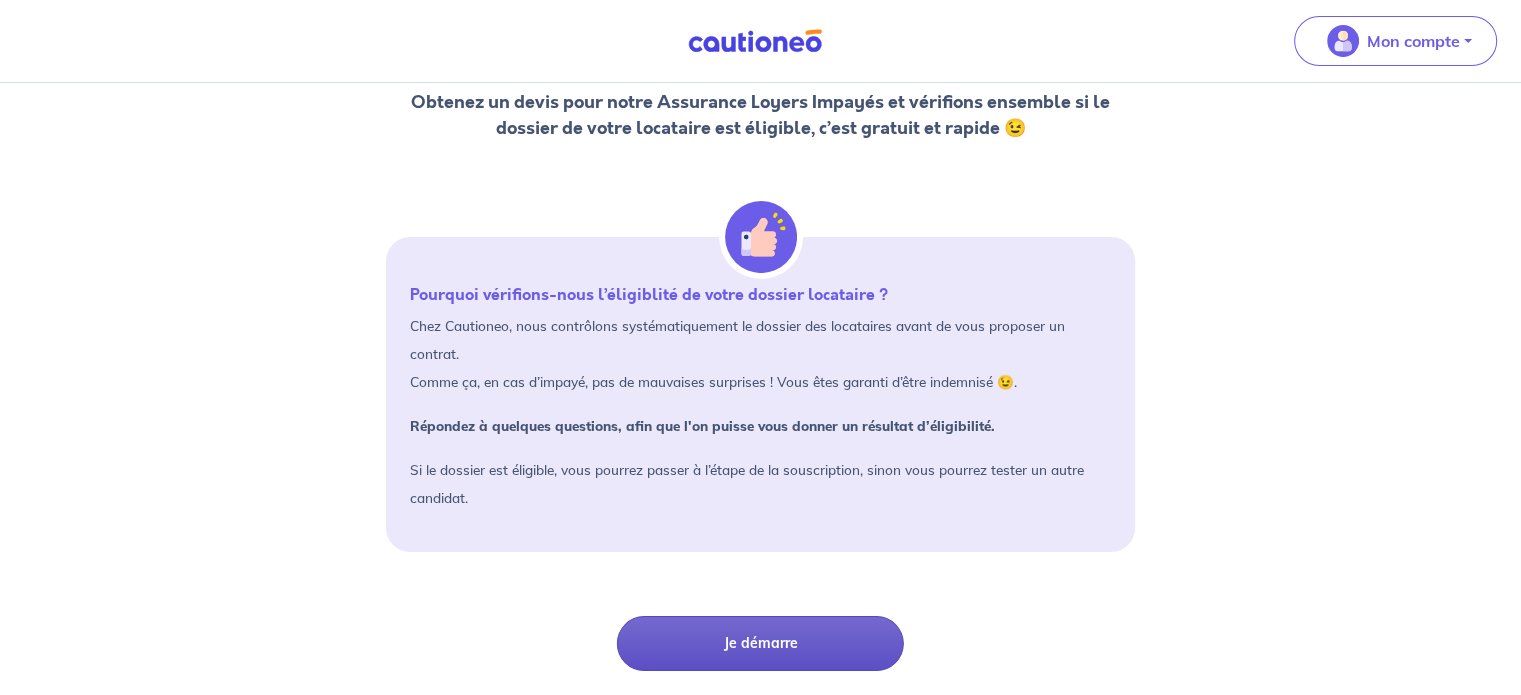 click on "Je démarre" at bounding box center [760, 643] 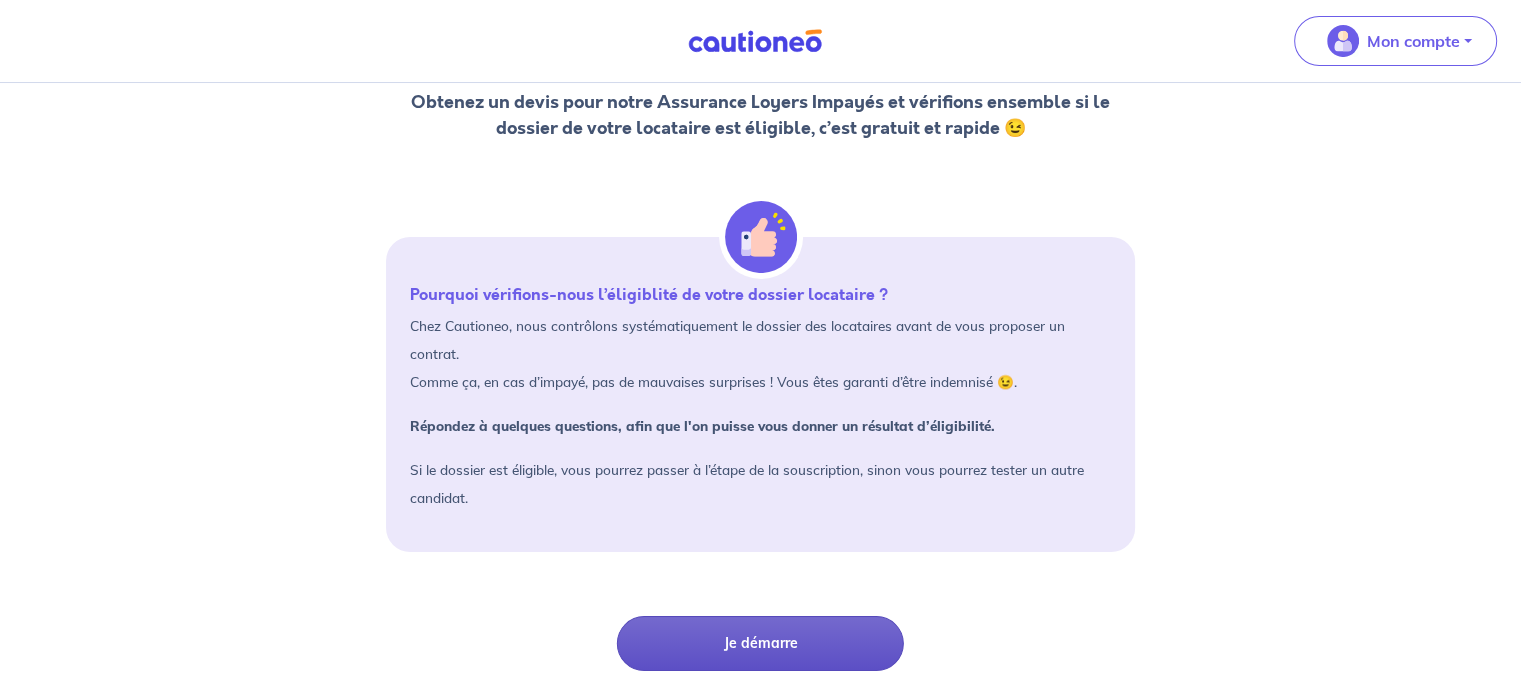 scroll, scrollTop: 0, scrollLeft: 0, axis: both 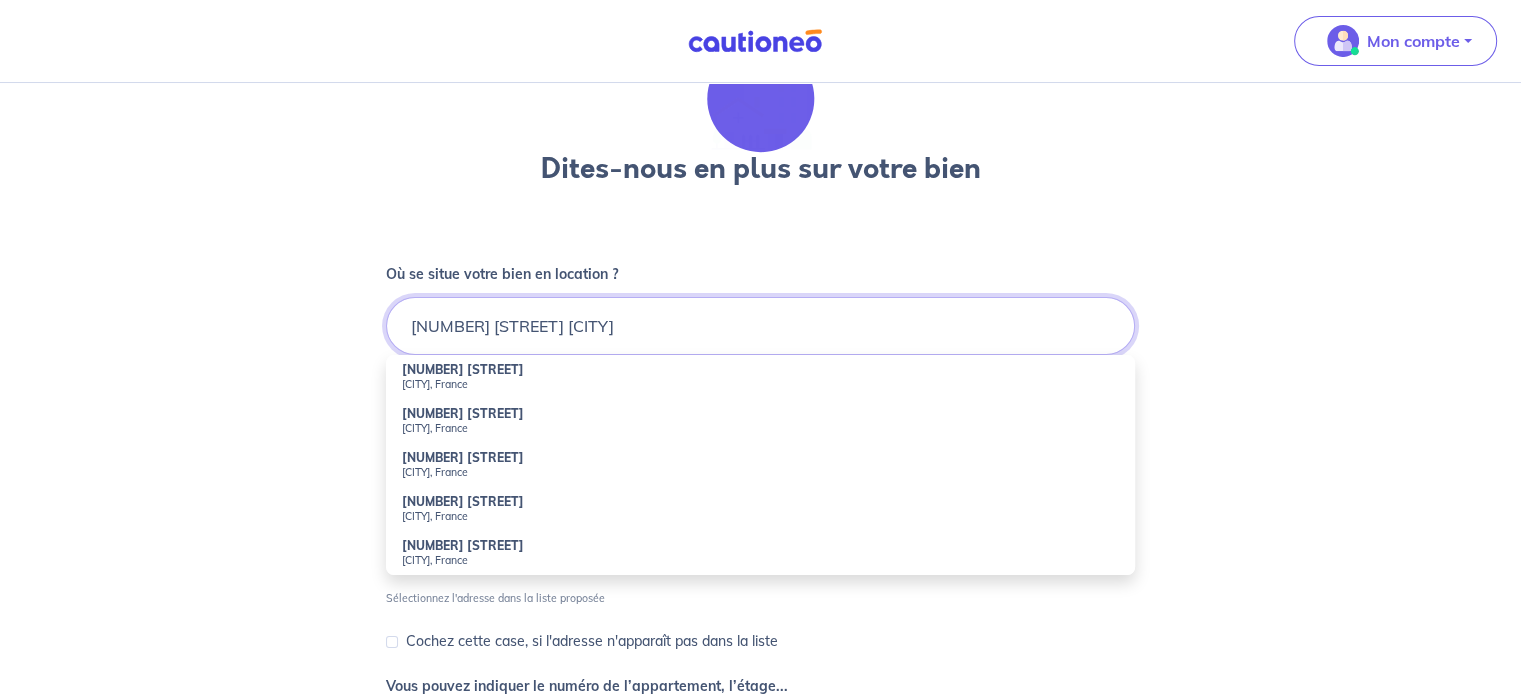 type on "[NUMBER] [STREET] [CITY]" 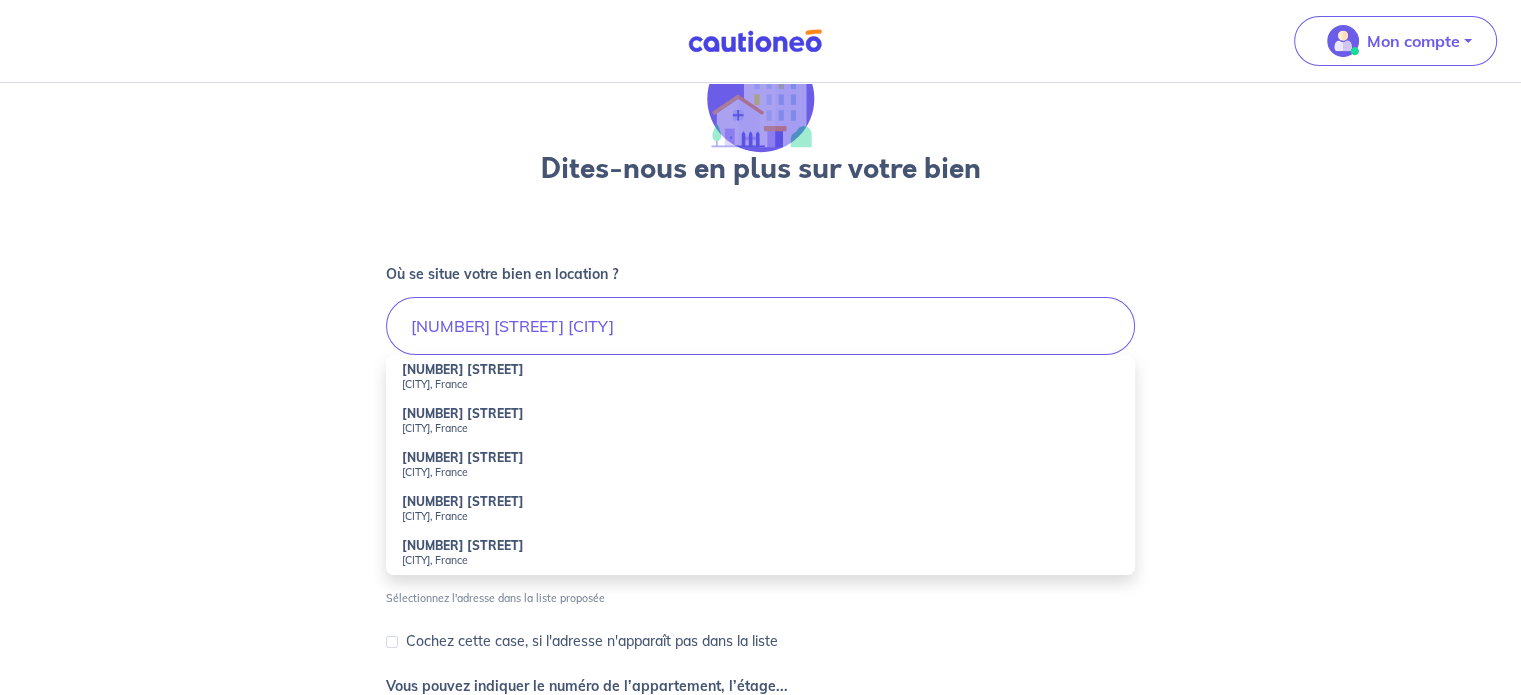 click on "[CITY], France" at bounding box center [760, 384] 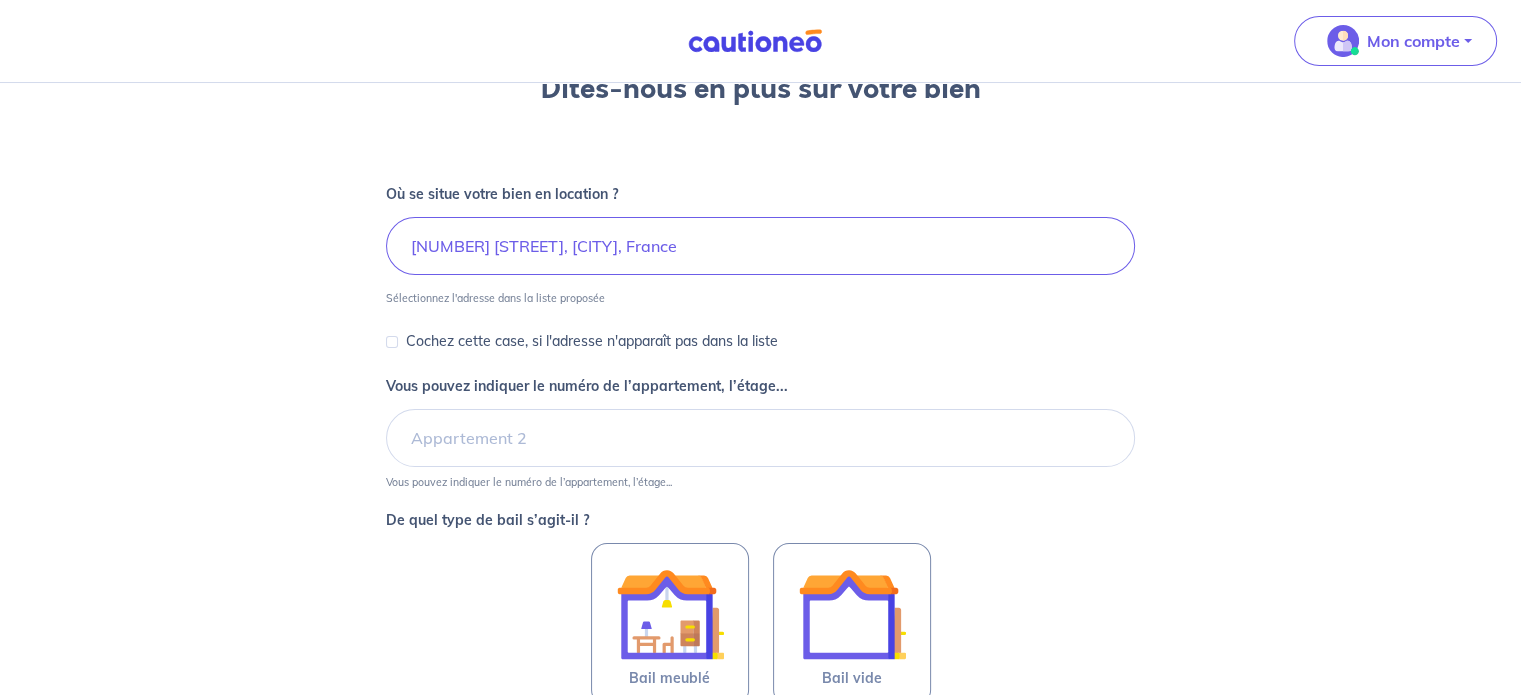 scroll, scrollTop: 173, scrollLeft: 0, axis: vertical 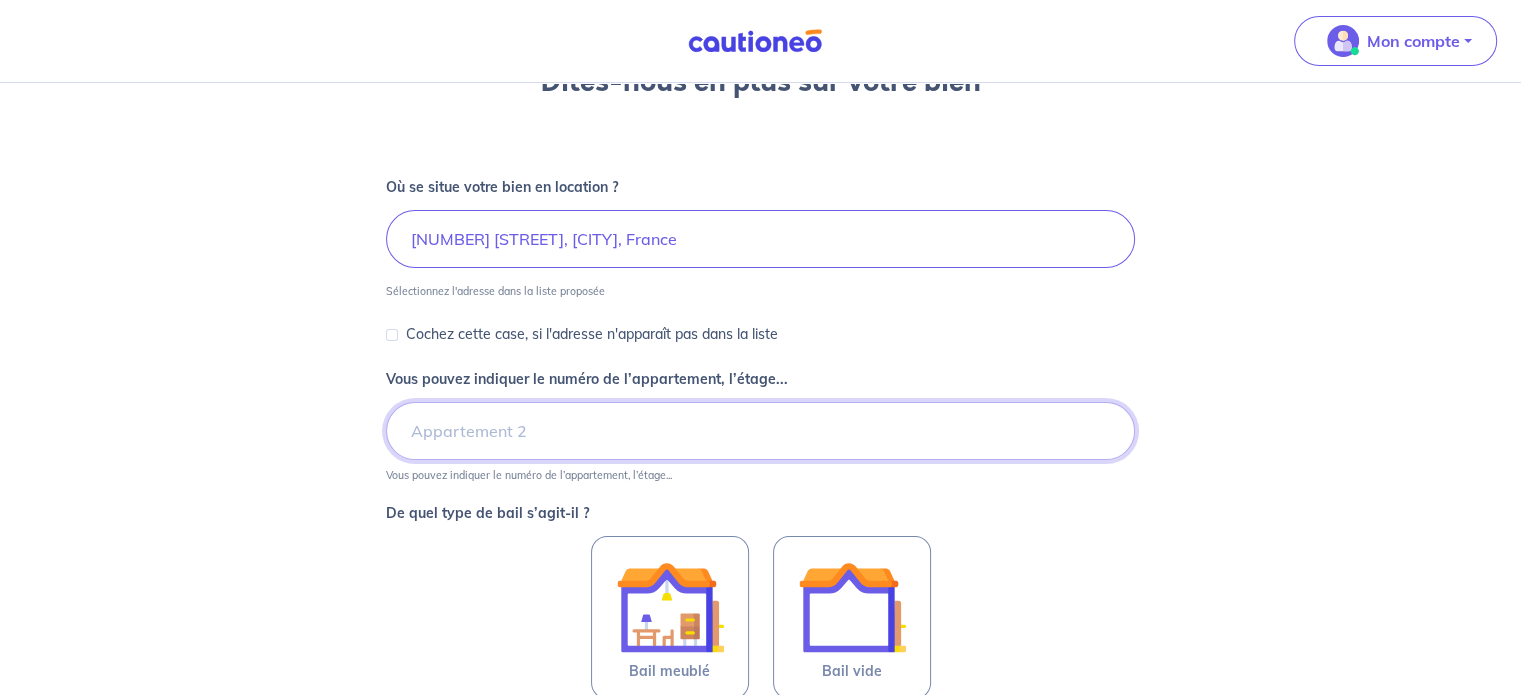 click on "Vous pouvez indiquer le numéro de l’appartement, l’étage..." at bounding box center [760, 431] 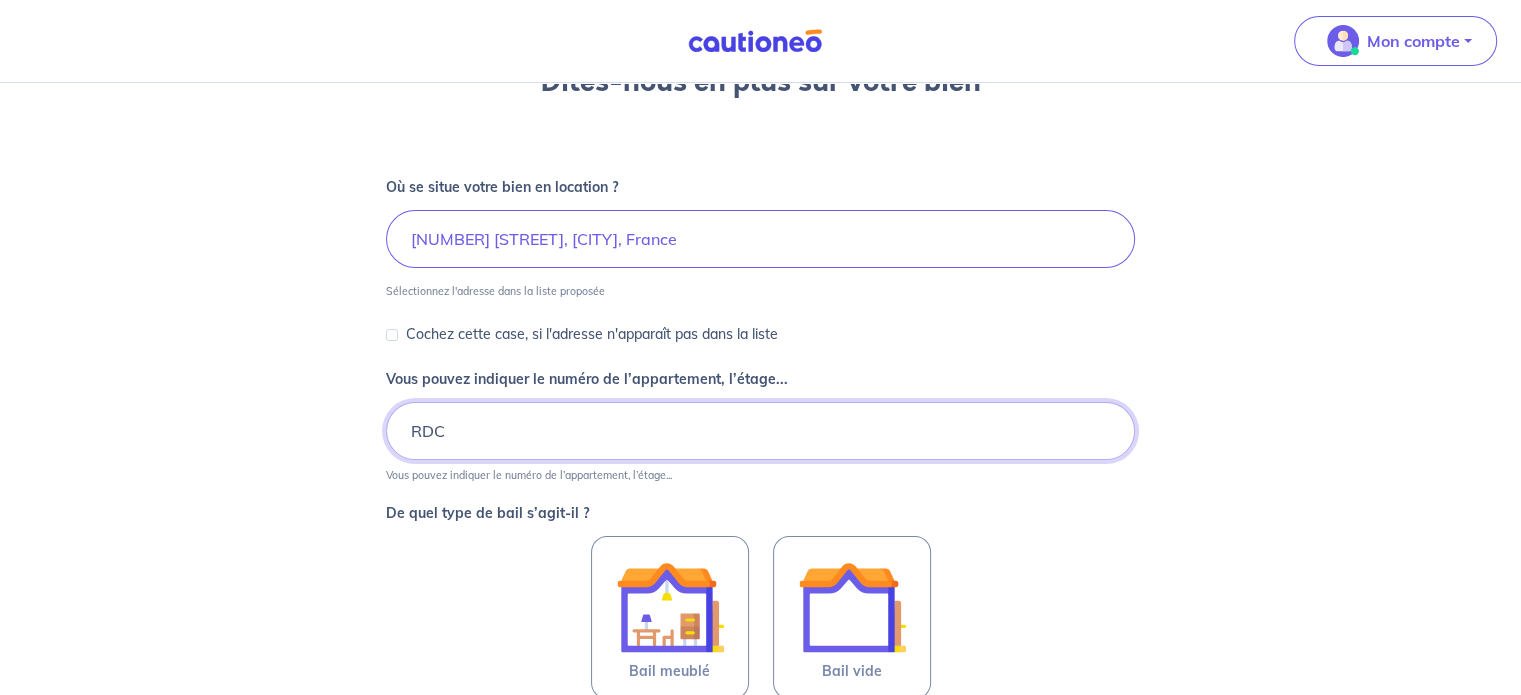 type on "RDC" 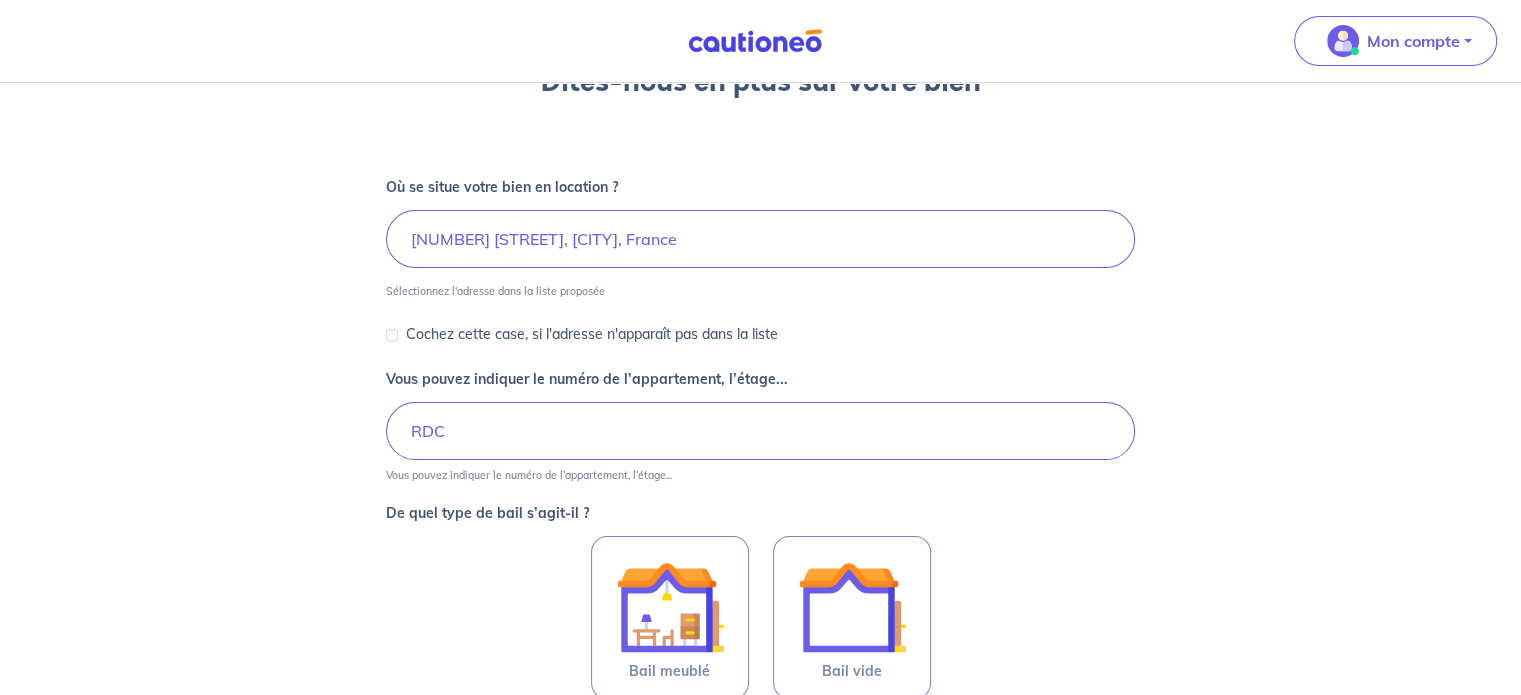scroll, scrollTop: 304, scrollLeft: 0, axis: vertical 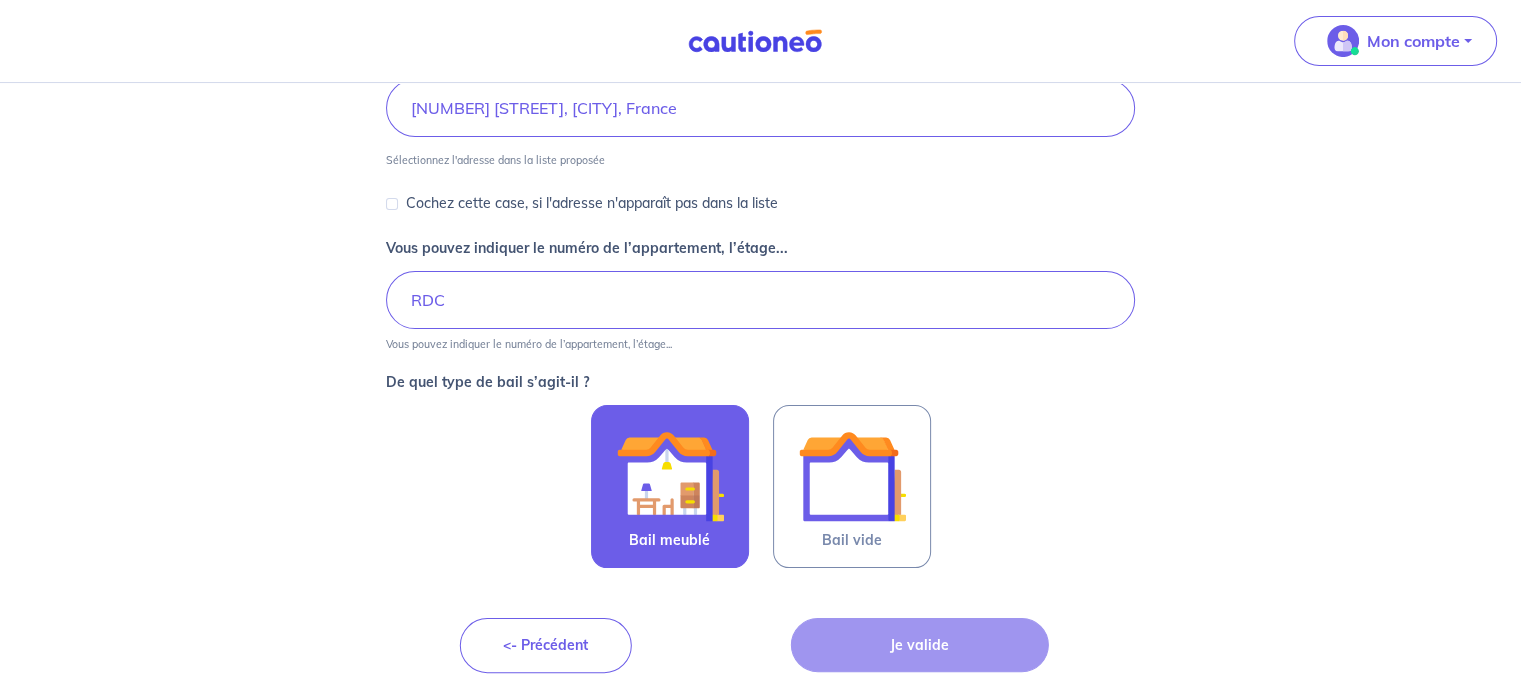 click at bounding box center (670, 476) 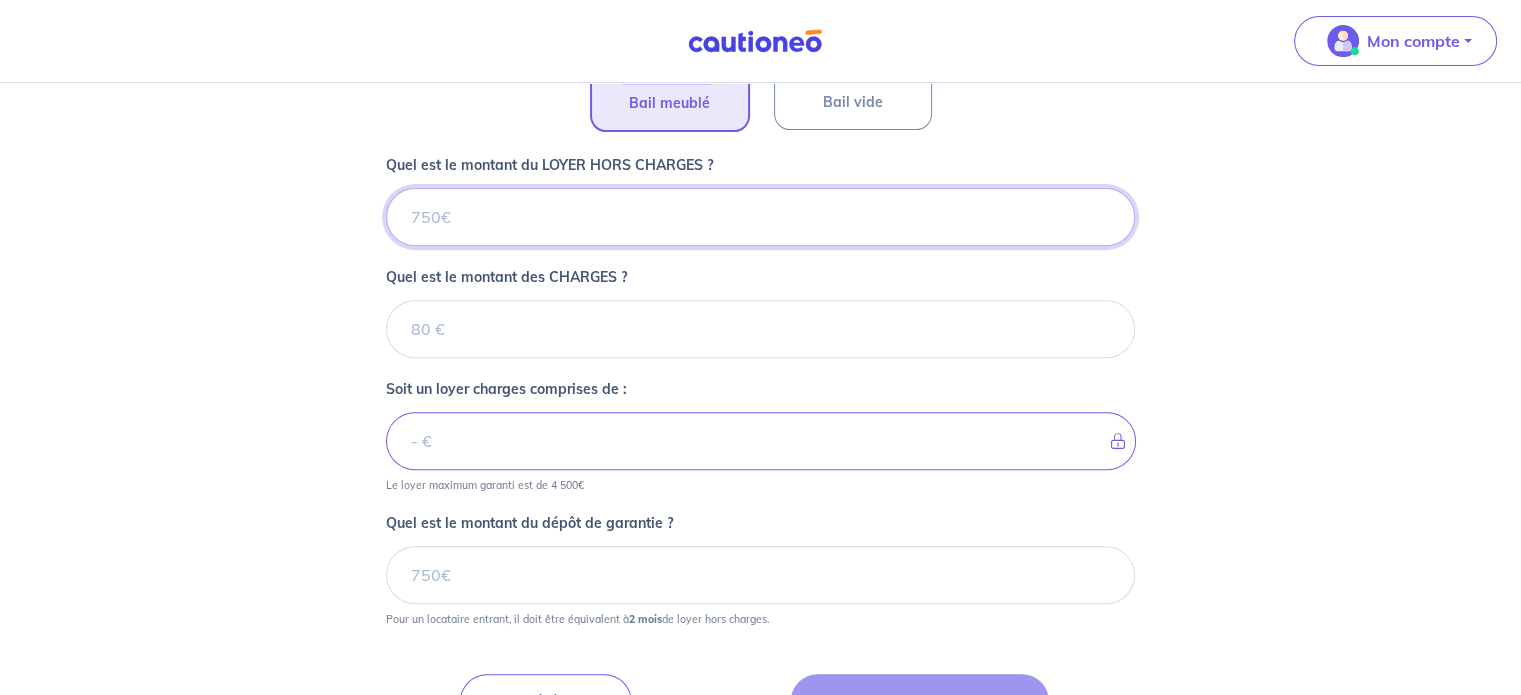 scroll, scrollTop: 796, scrollLeft: 0, axis: vertical 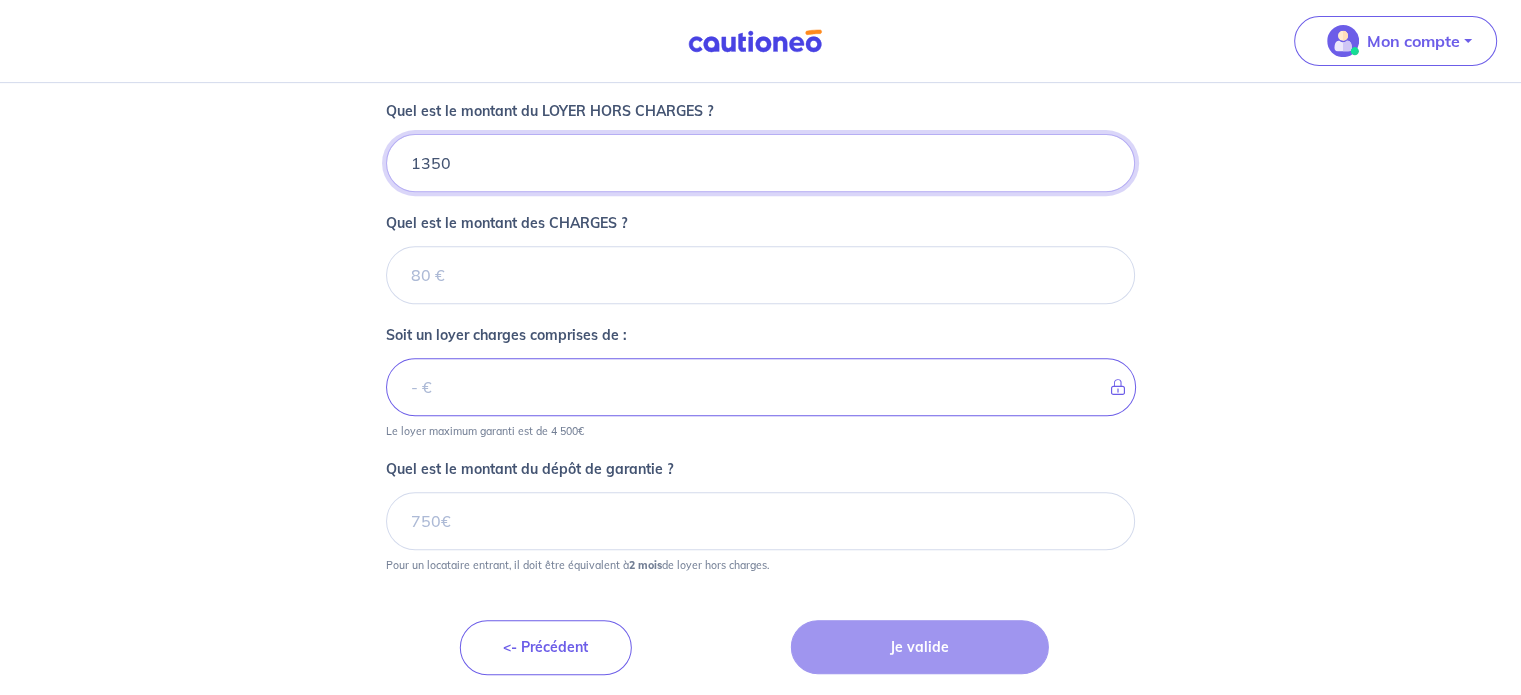 type on "1350" 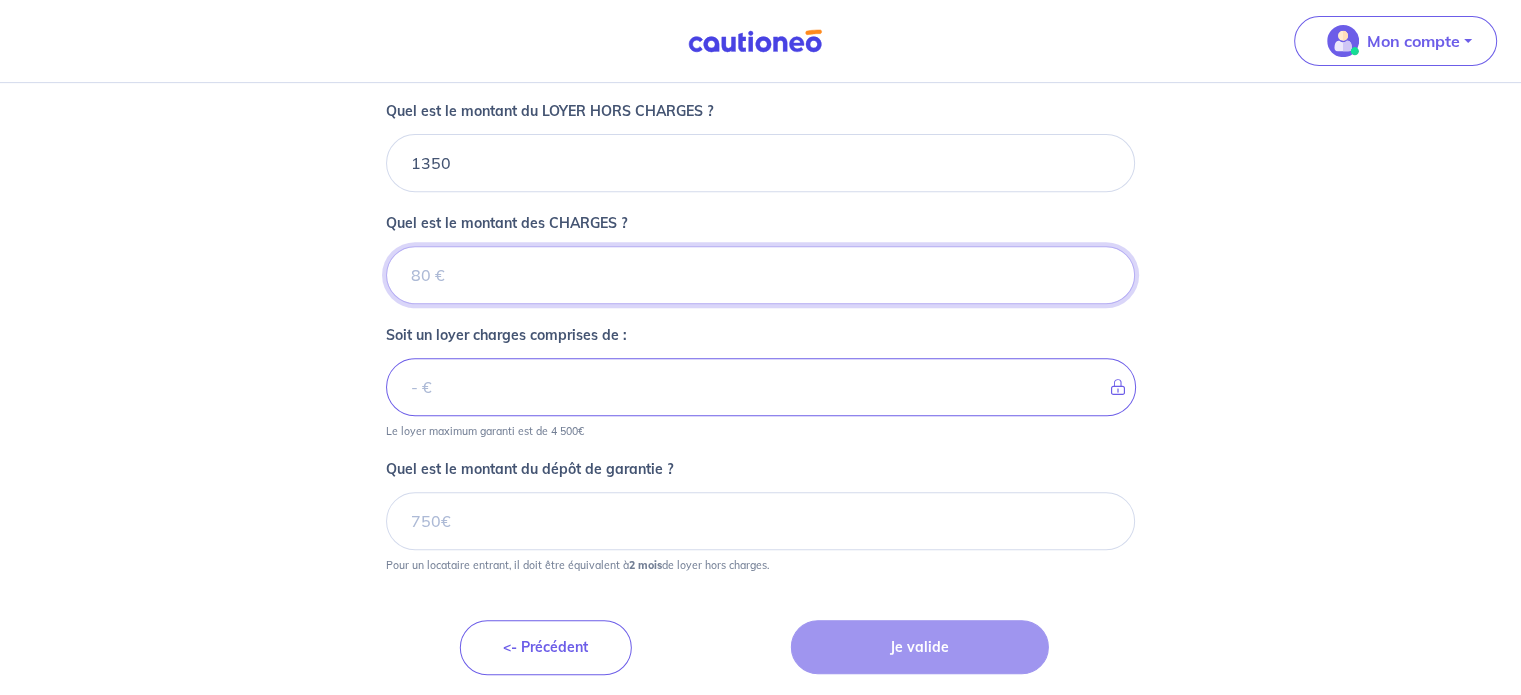 click on "Quel est le montant des CHARGES ?" at bounding box center [760, 275] 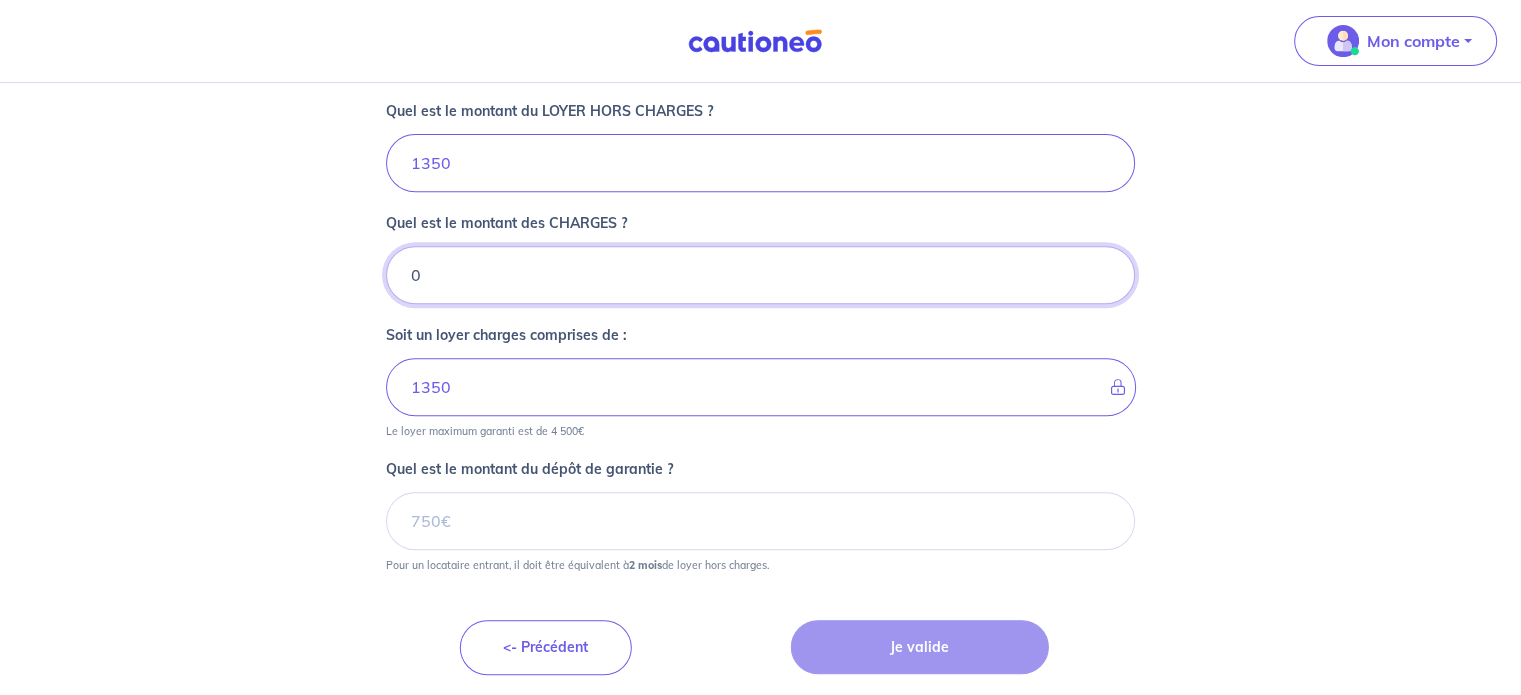 type on "0" 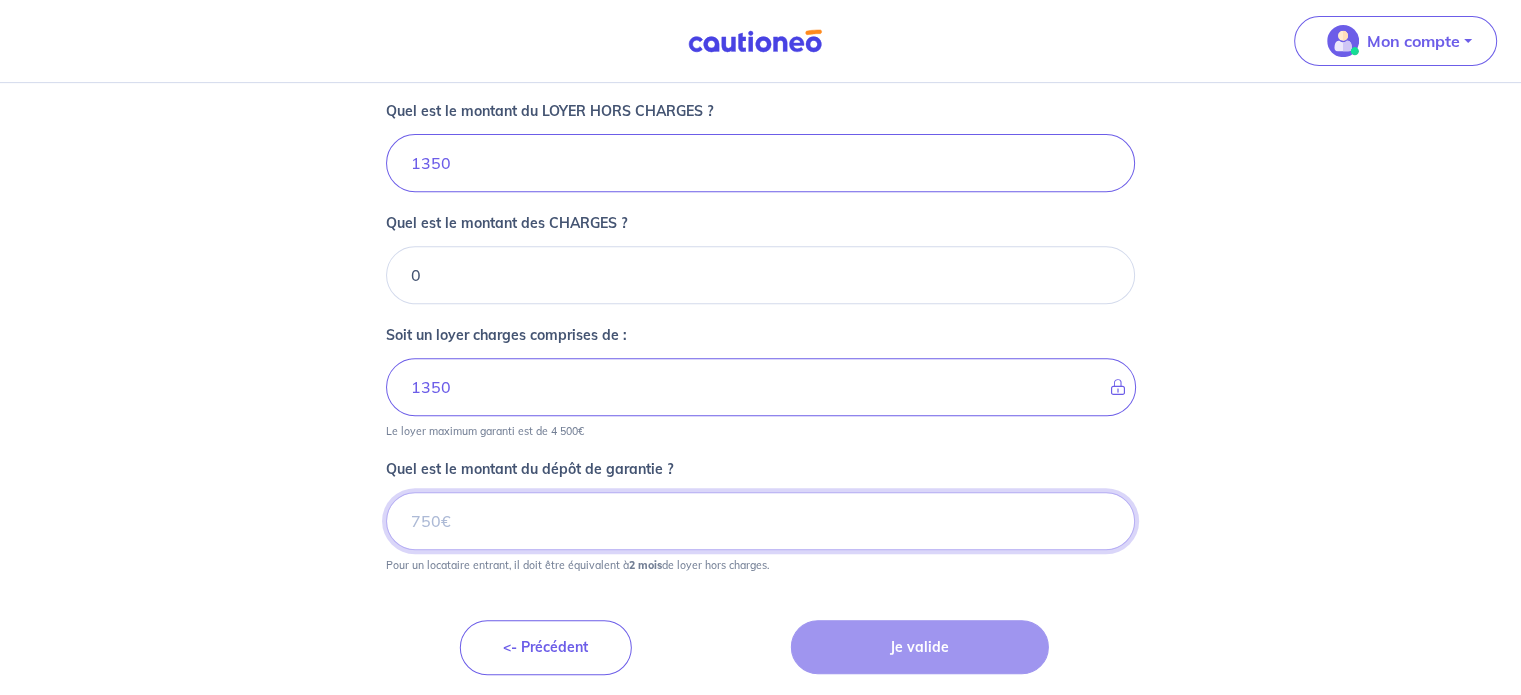 click on "Quel est le montant du dépôt de garantie ?" at bounding box center (760, 521) 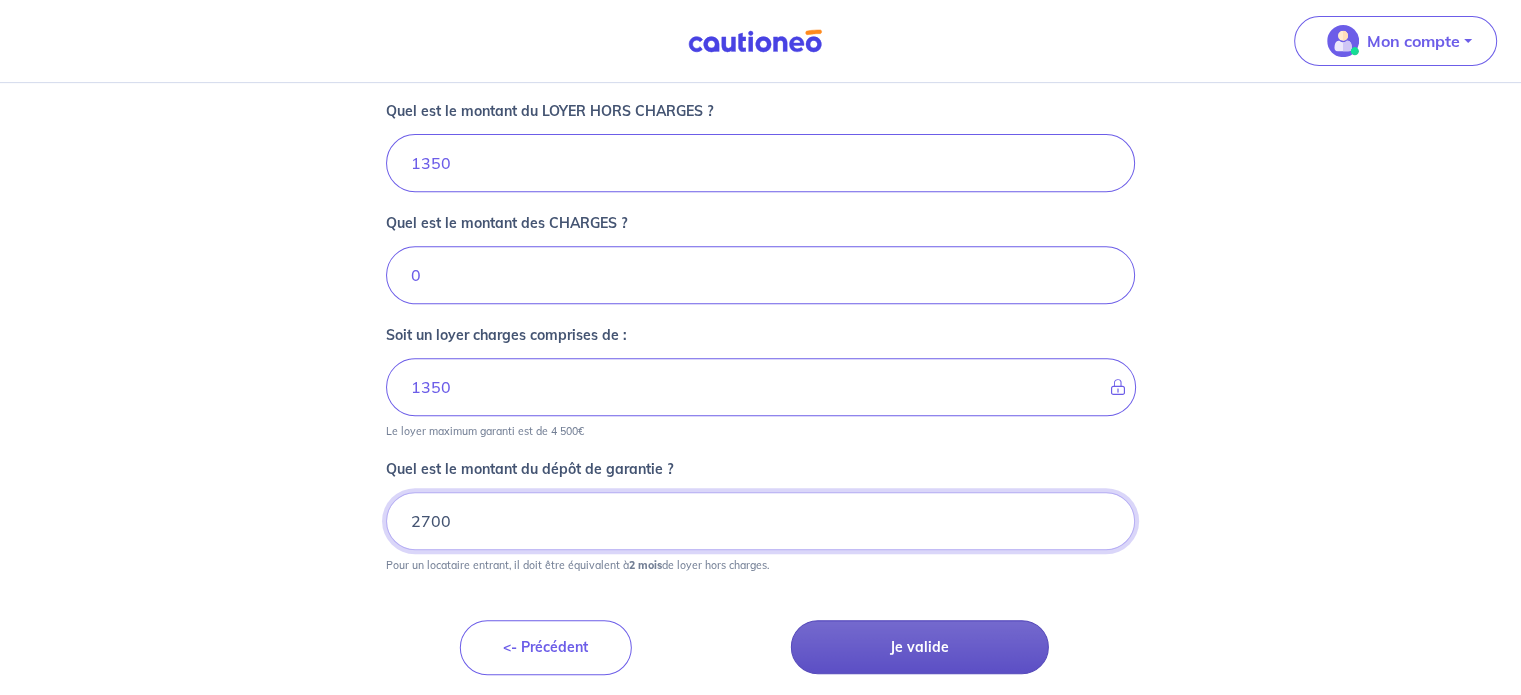 type on "2700" 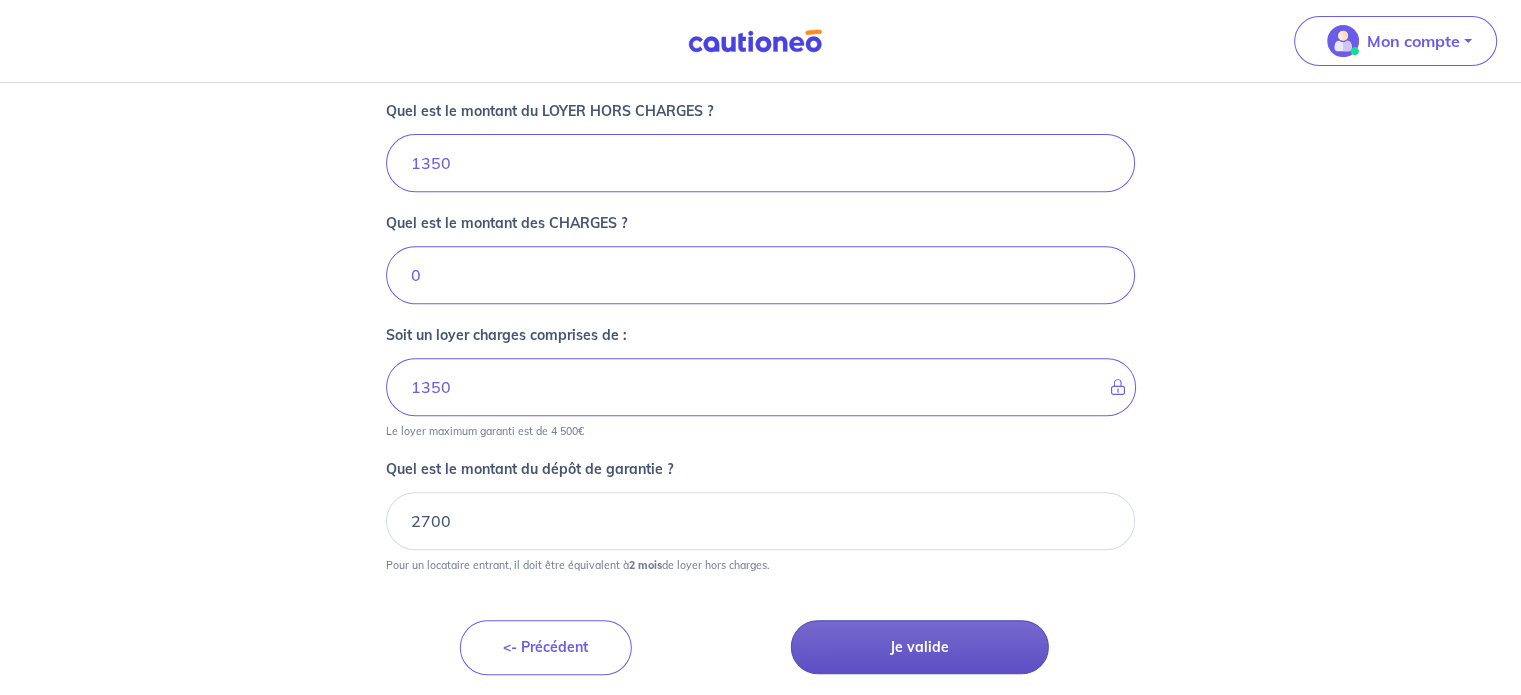 click on "Je valide" at bounding box center [920, 647] 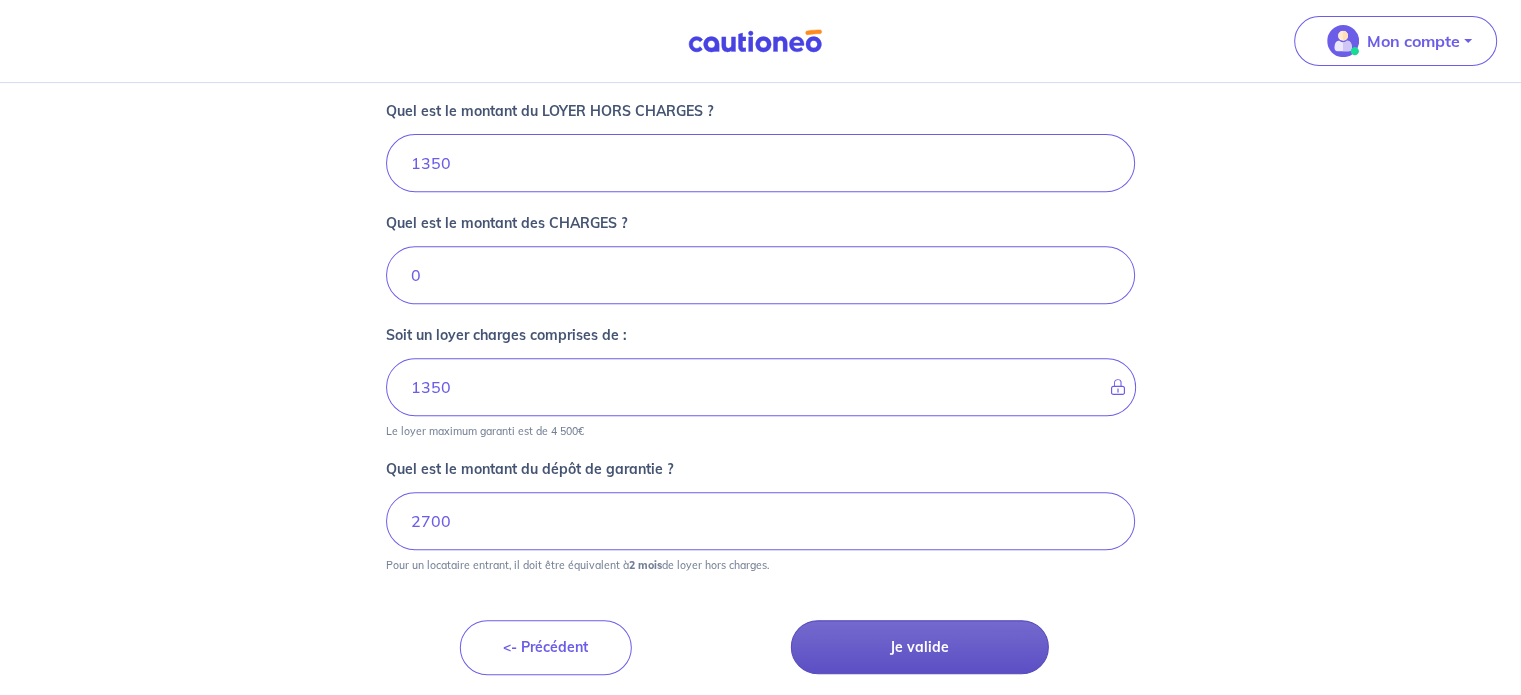 scroll, scrollTop: 0, scrollLeft: 0, axis: both 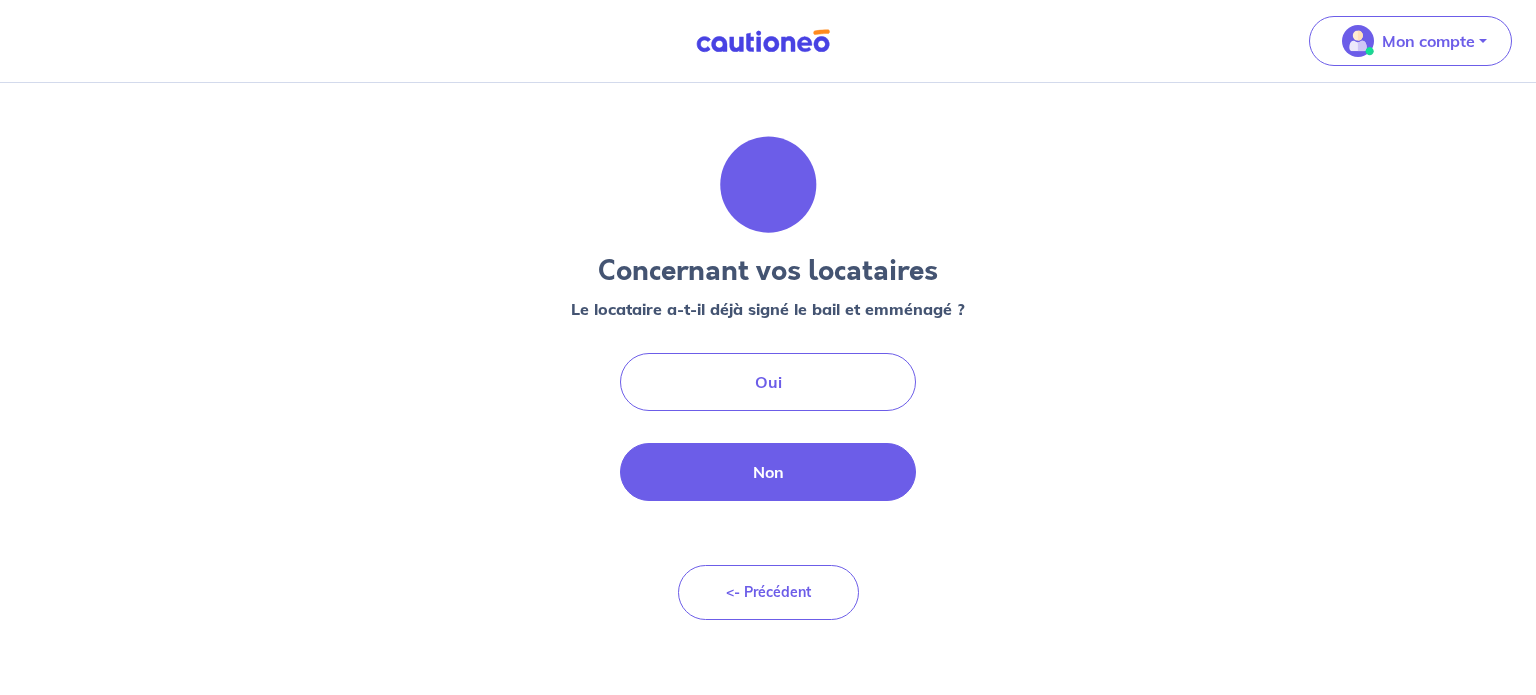 click on "Non" at bounding box center [768, 472] 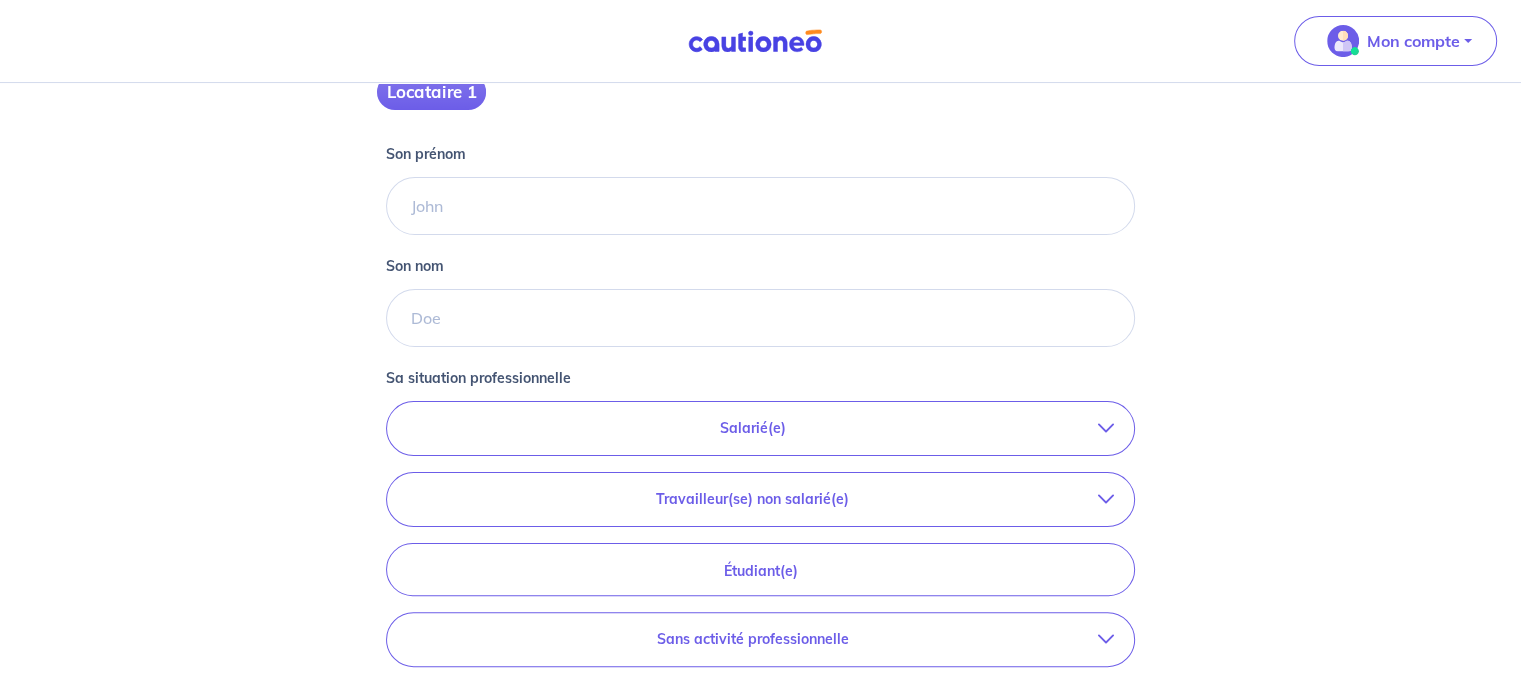 scroll, scrollTop: 372, scrollLeft: 0, axis: vertical 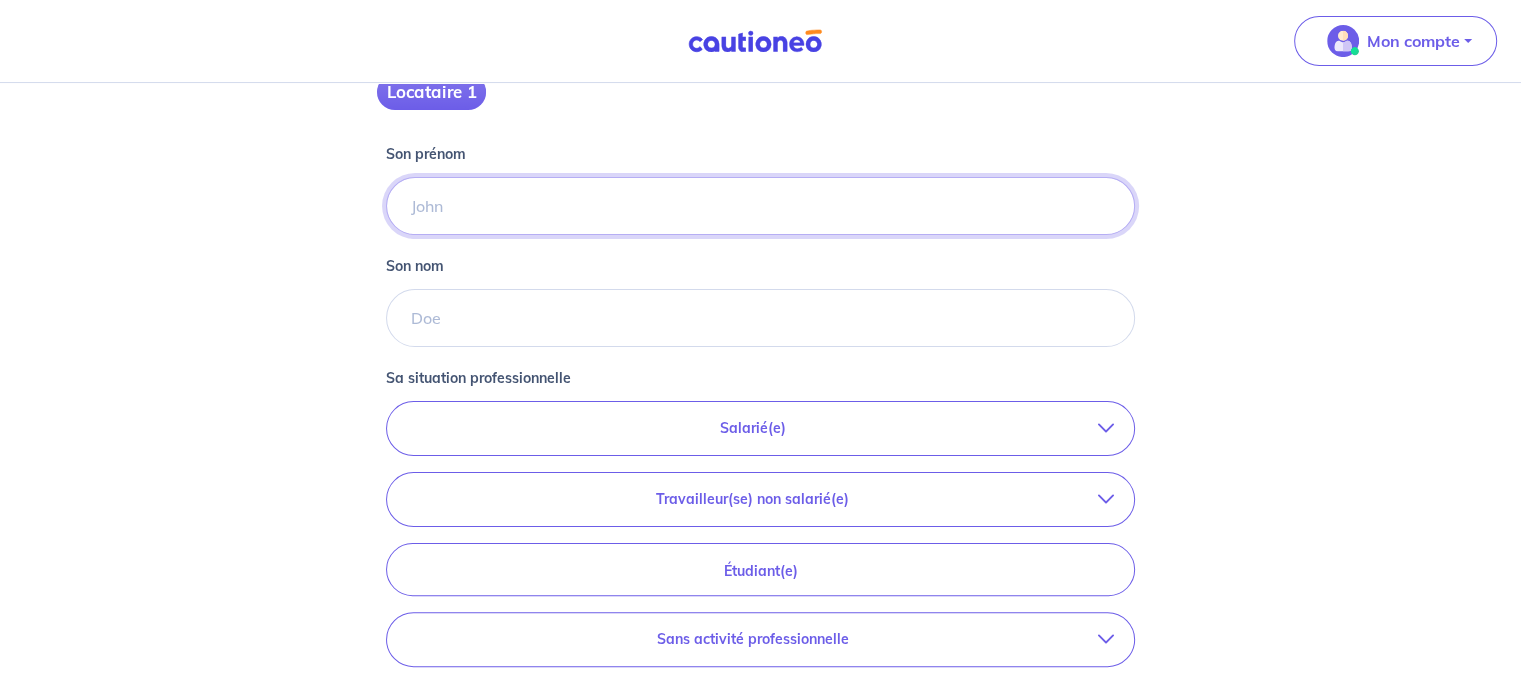 click on "Son prénom" at bounding box center [760, 206] 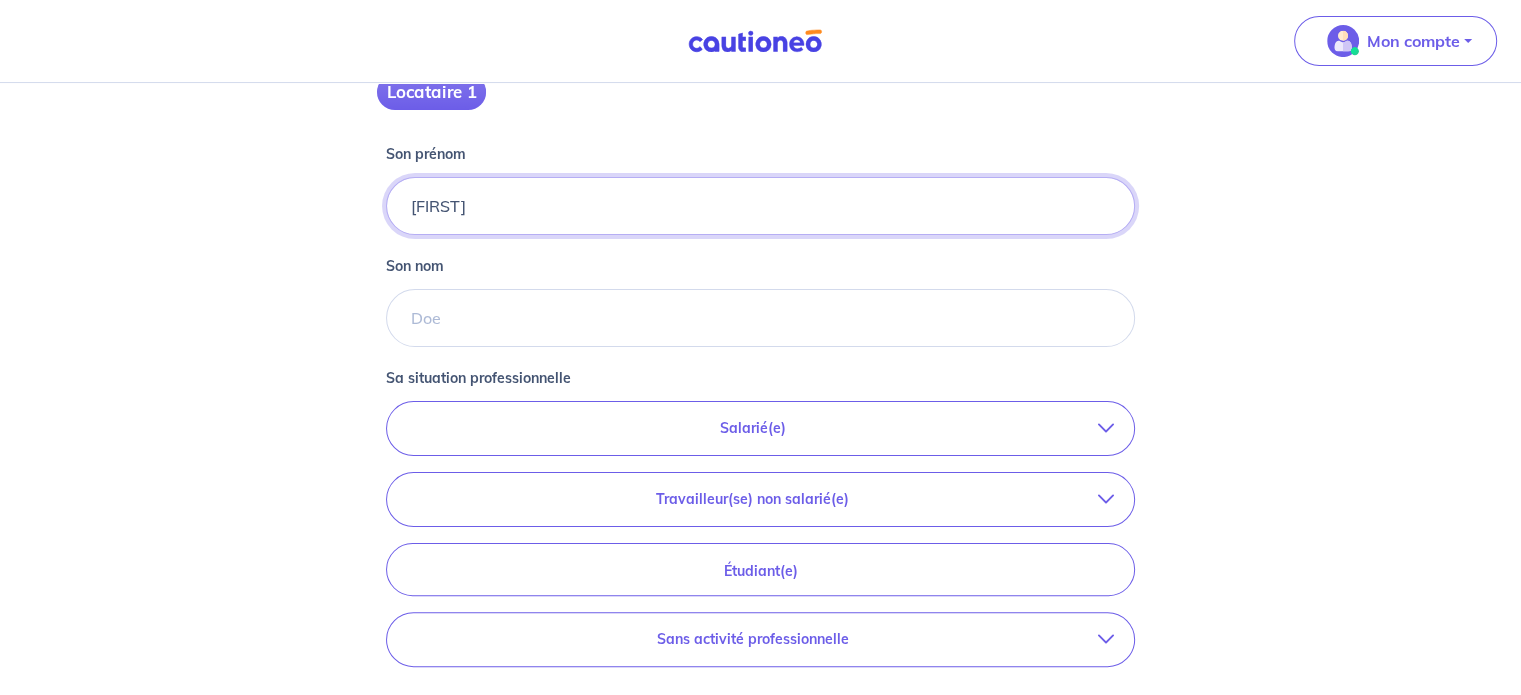 type on "[FIRST]" 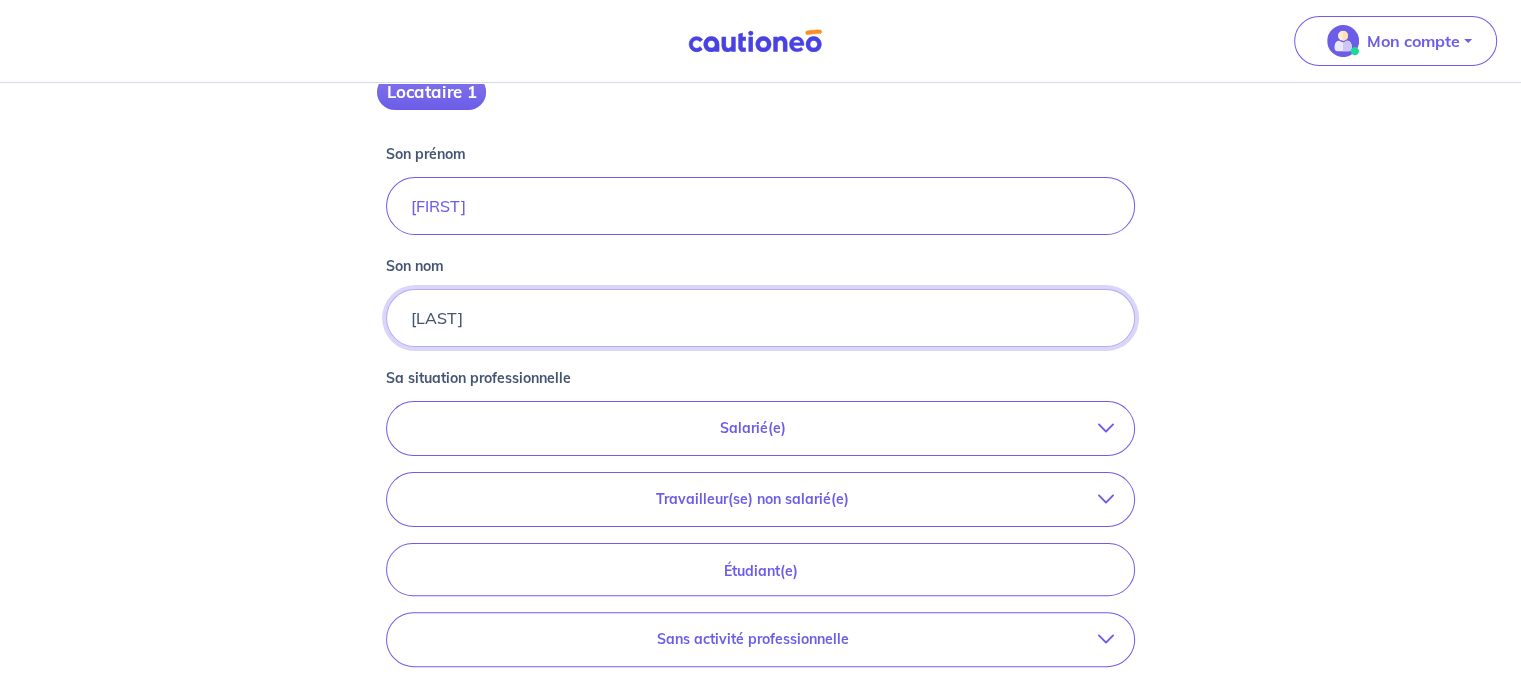 scroll, scrollTop: 484, scrollLeft: 0, axis: vertical 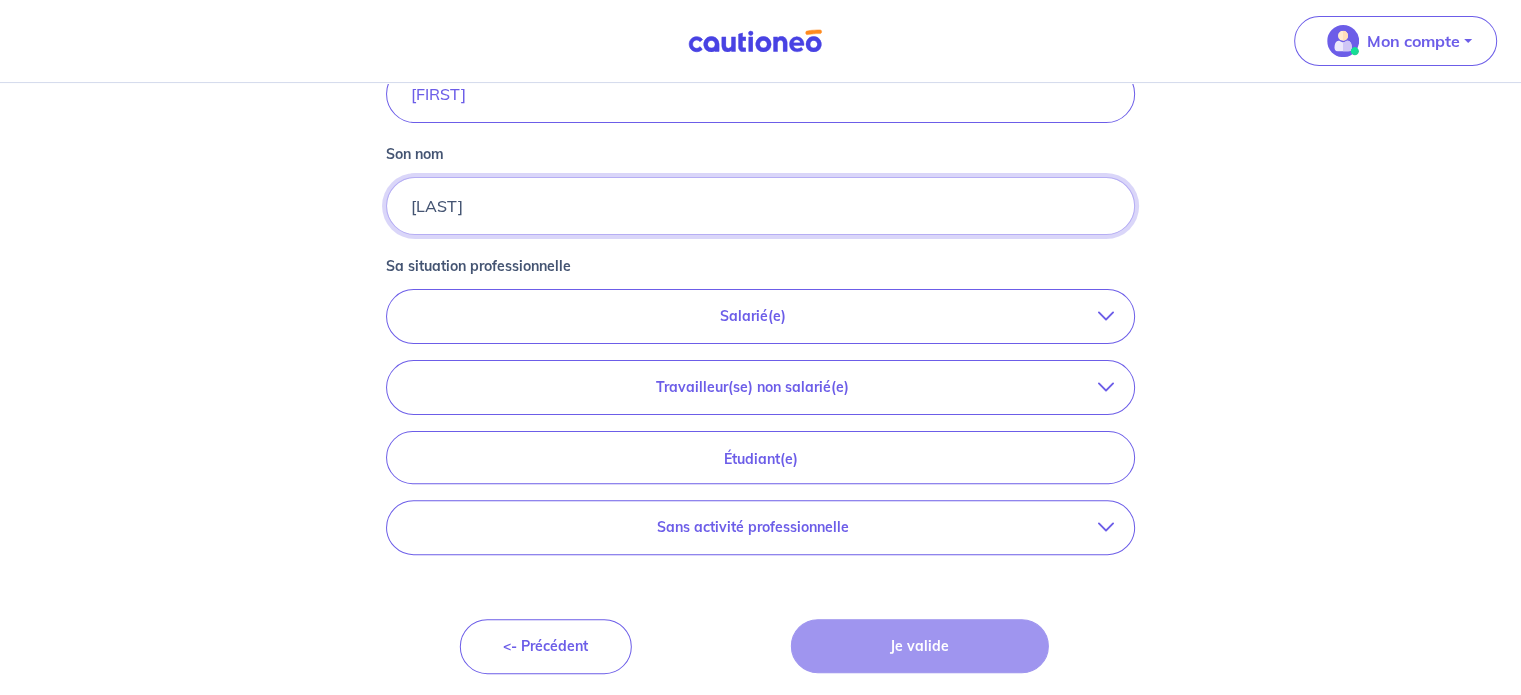 type on "[LAST]" 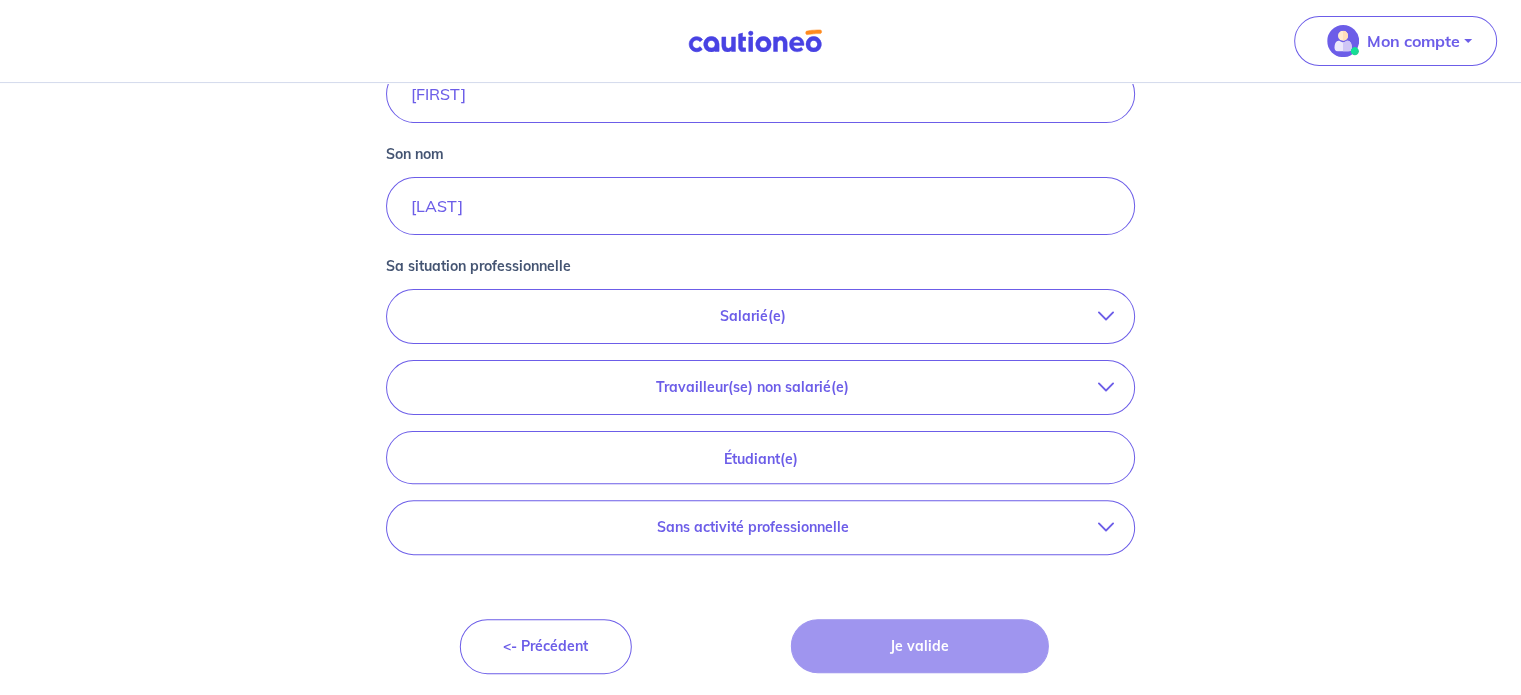 click on "Salarié(e)" at bounding box center [752, 316] 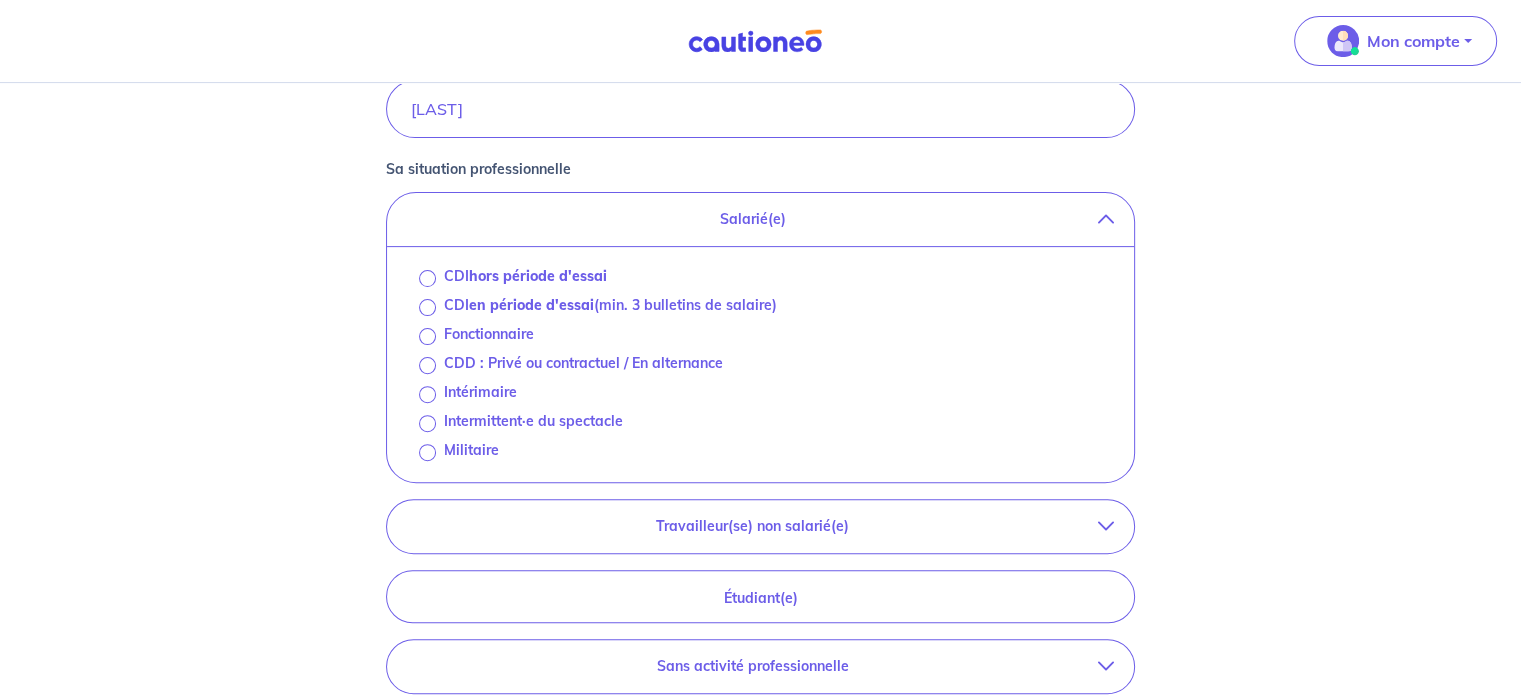 scroll, scrollTop: 608, scrollLeft: 0, axis: vertical 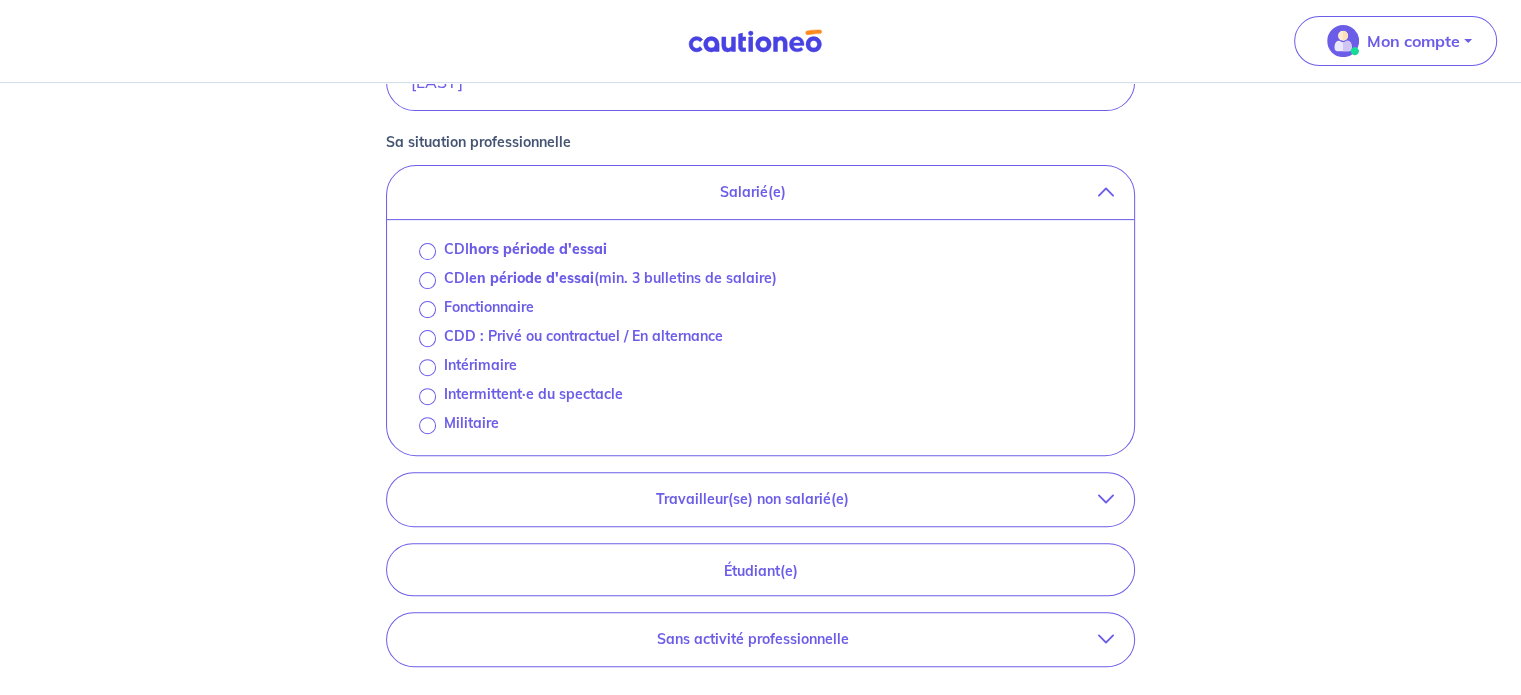 click on "Concernant vos locataires 💡 Pour info : nous acceptons les personnes seules, les couples (mariés, pacsés, en concubinage) et la colocation.
Commençons par le locataire 1 : Locataire 1 Son prénom [FIRST] Son nom [LAST] Sa situation professionnelle Salarié(e) CDI  hors période d'essai CDI  en période d'essai  (min. 3 bulletins de salaire) Fonctionnaire CDD : Privé ou contractuel / En alternance Intérimaire Intermittent·e du spectacle Militaire Travailleur(se) non salarié(e) Freelance / auto-entrepreneur Artisan / commerçant(e) Chef d'entreprise Profession libérale Étudiant(e) Sans activité professionnelle Retraité(e) Sans activité professionnelle <- Précédent Je valide" at bounding box center [760, 143] 